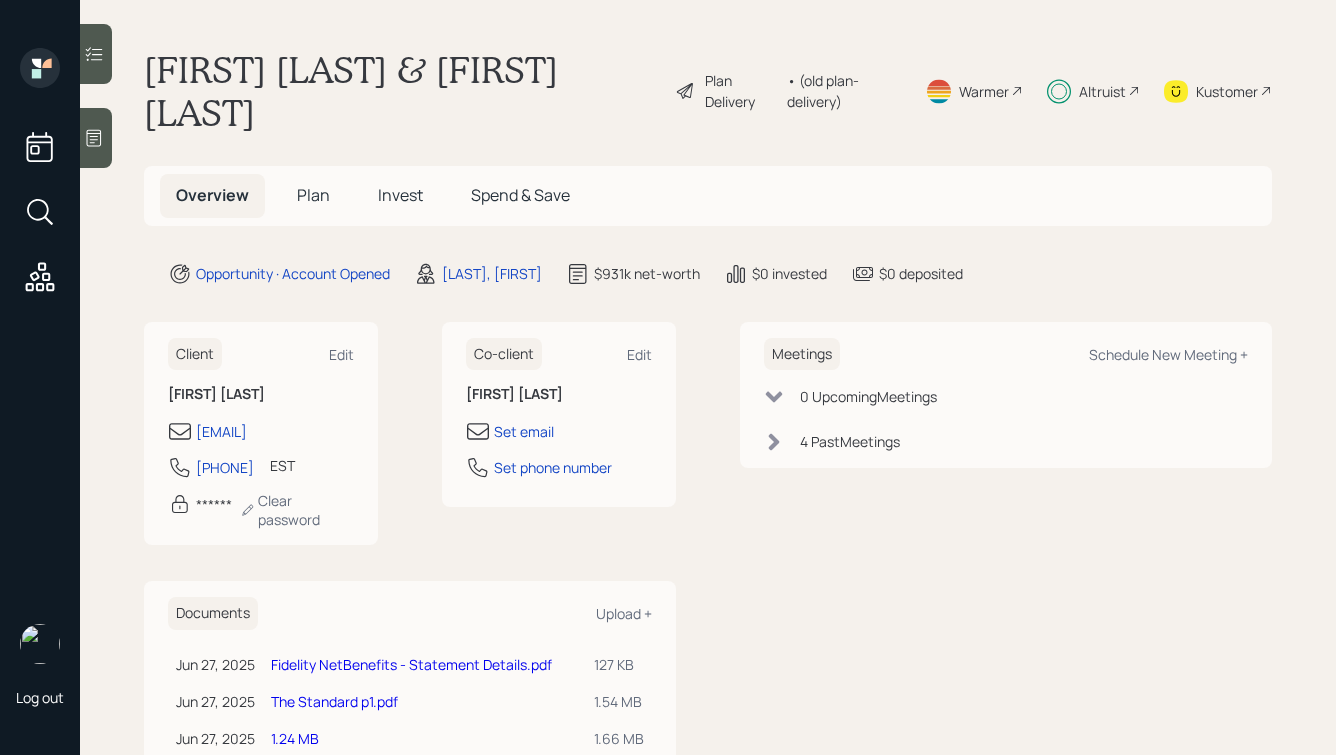 scroll, scrollTop: 0, scrollLeft: 0, axis: both 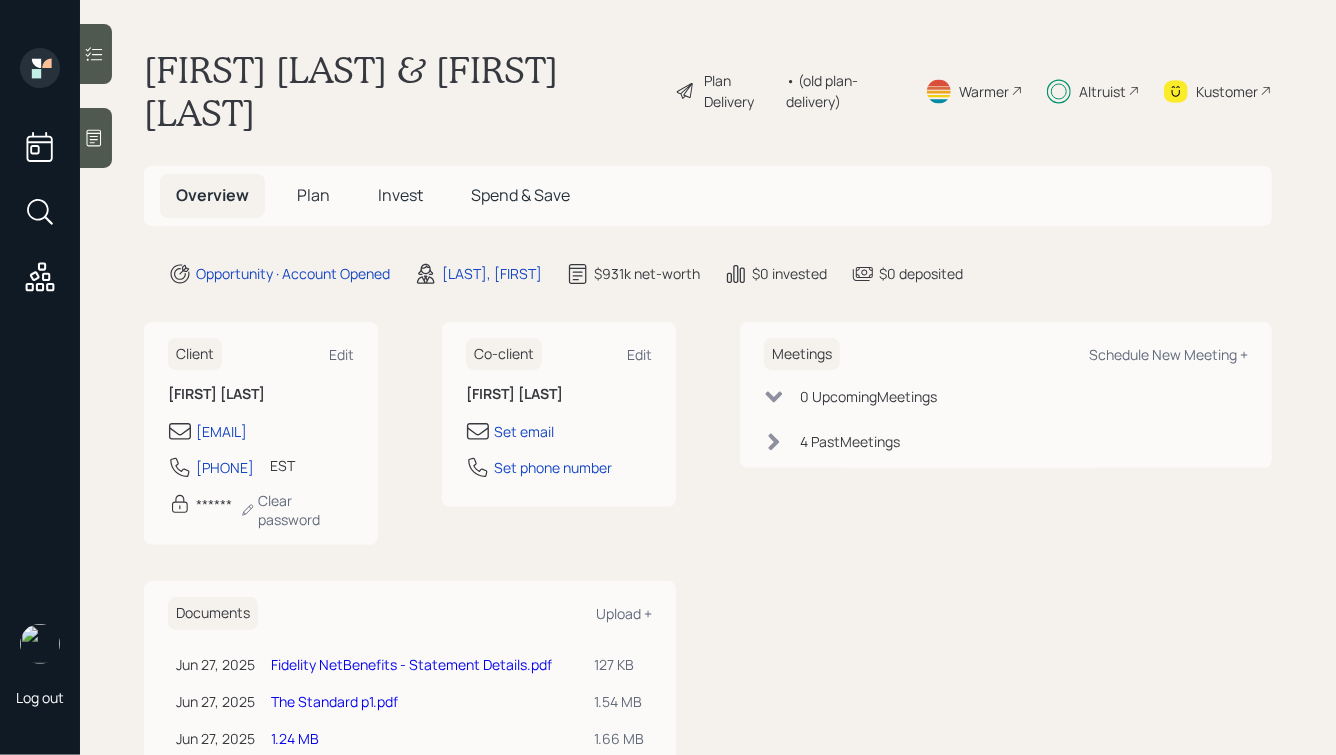 click on "Invest" at bounding box center [400, 195] 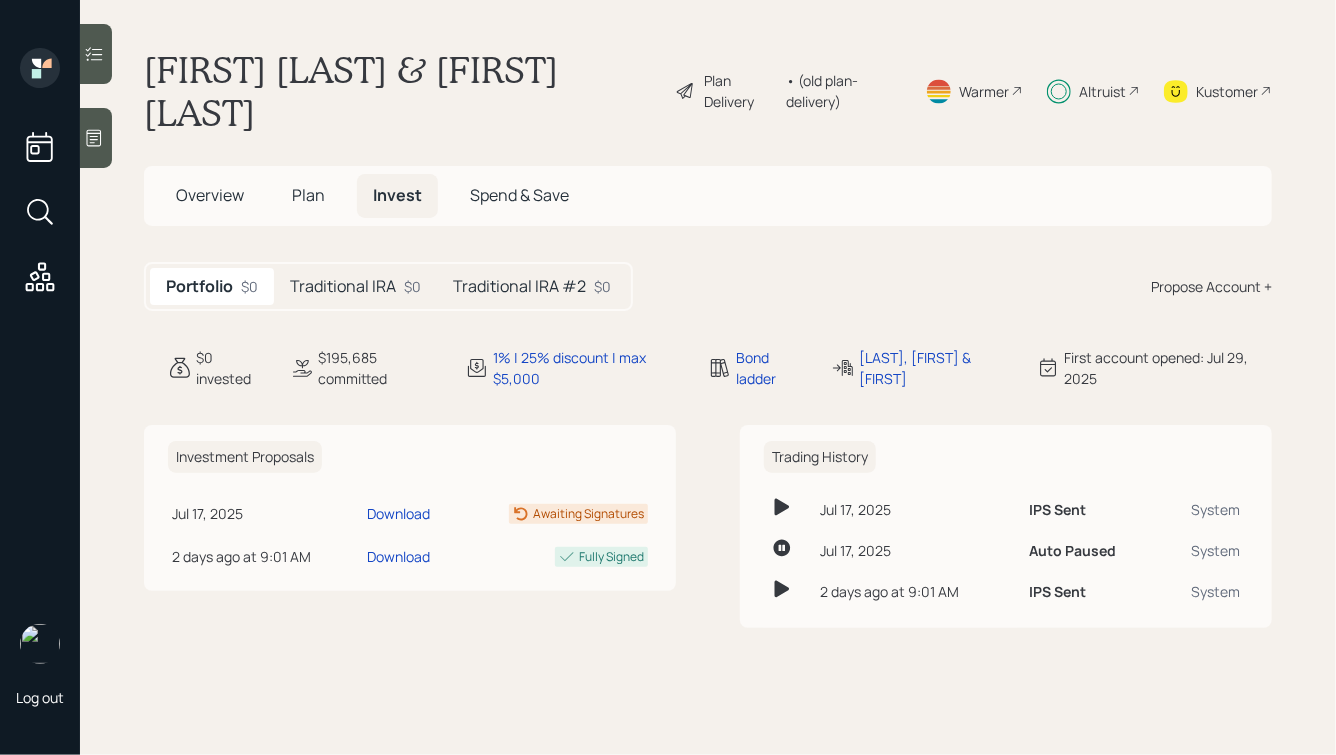 click on "Traditional IRA" at bounding box center [343, 286] 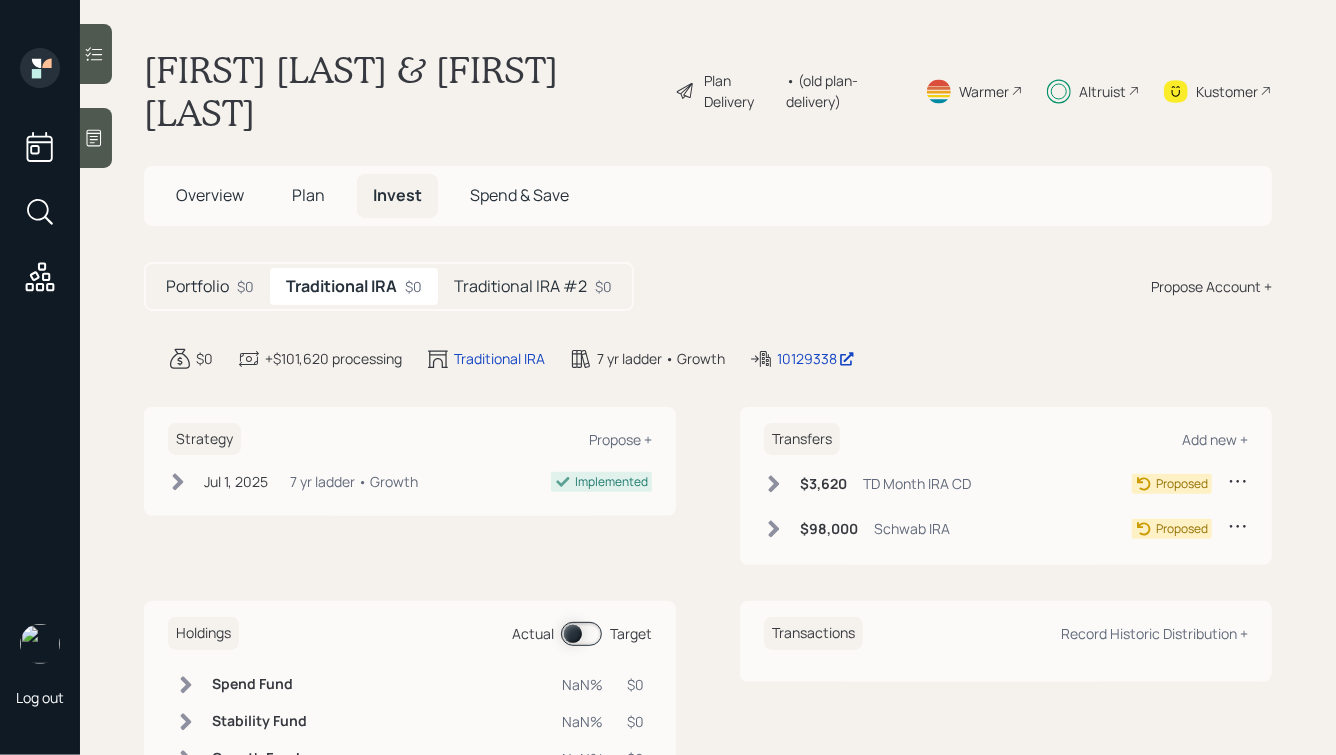click 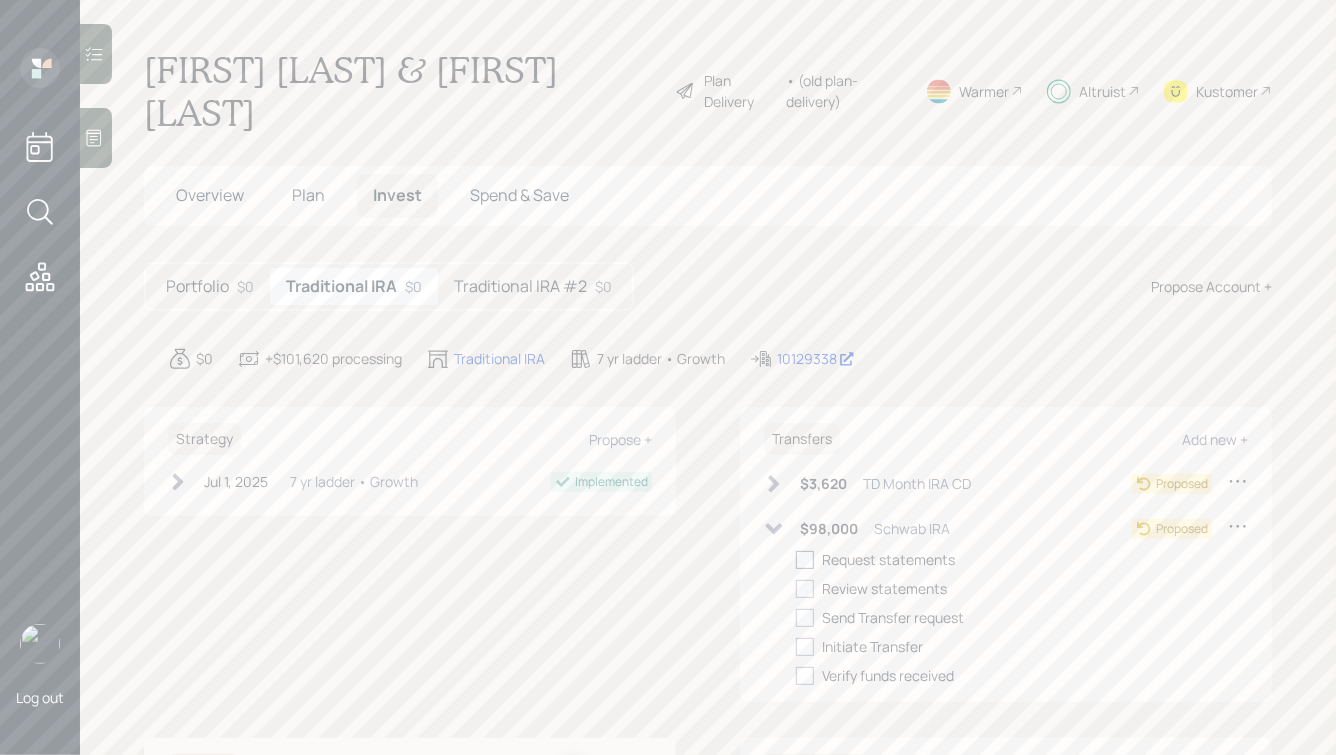 click at bounding box center [805, 560] 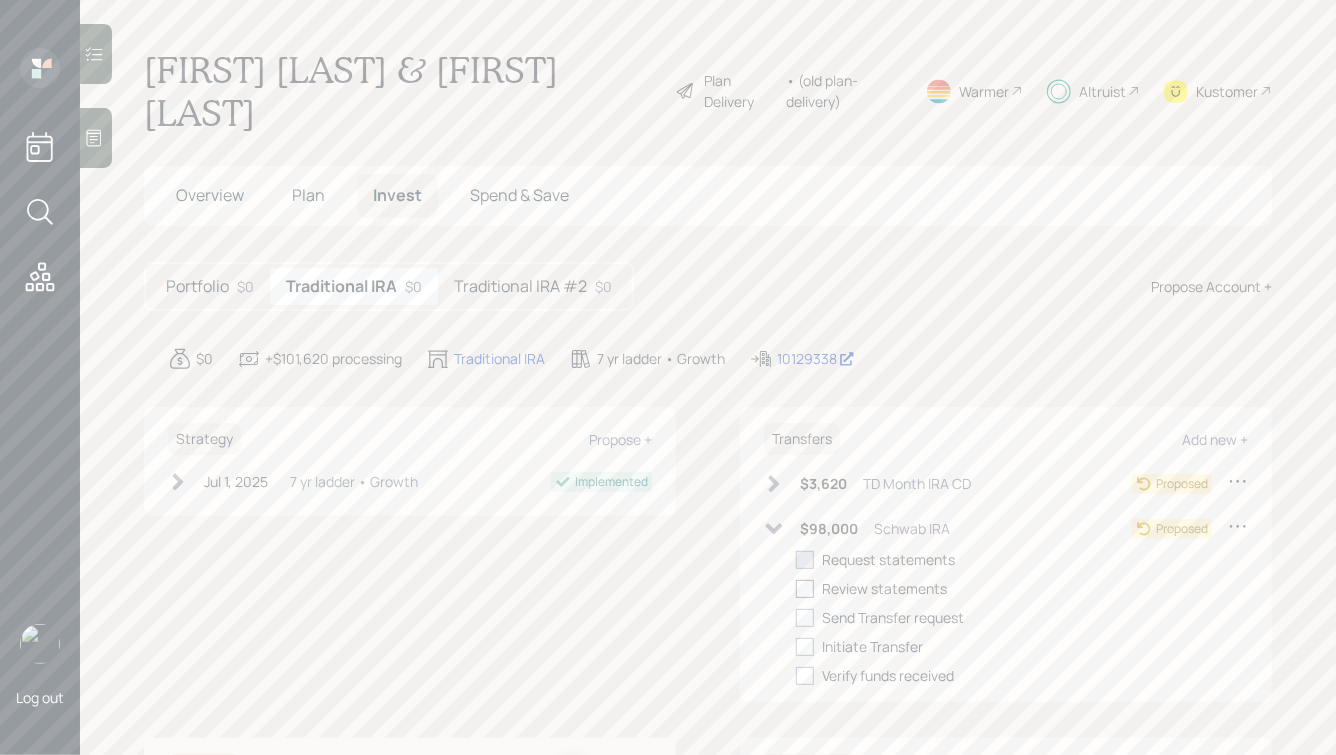 checkbox on "true" 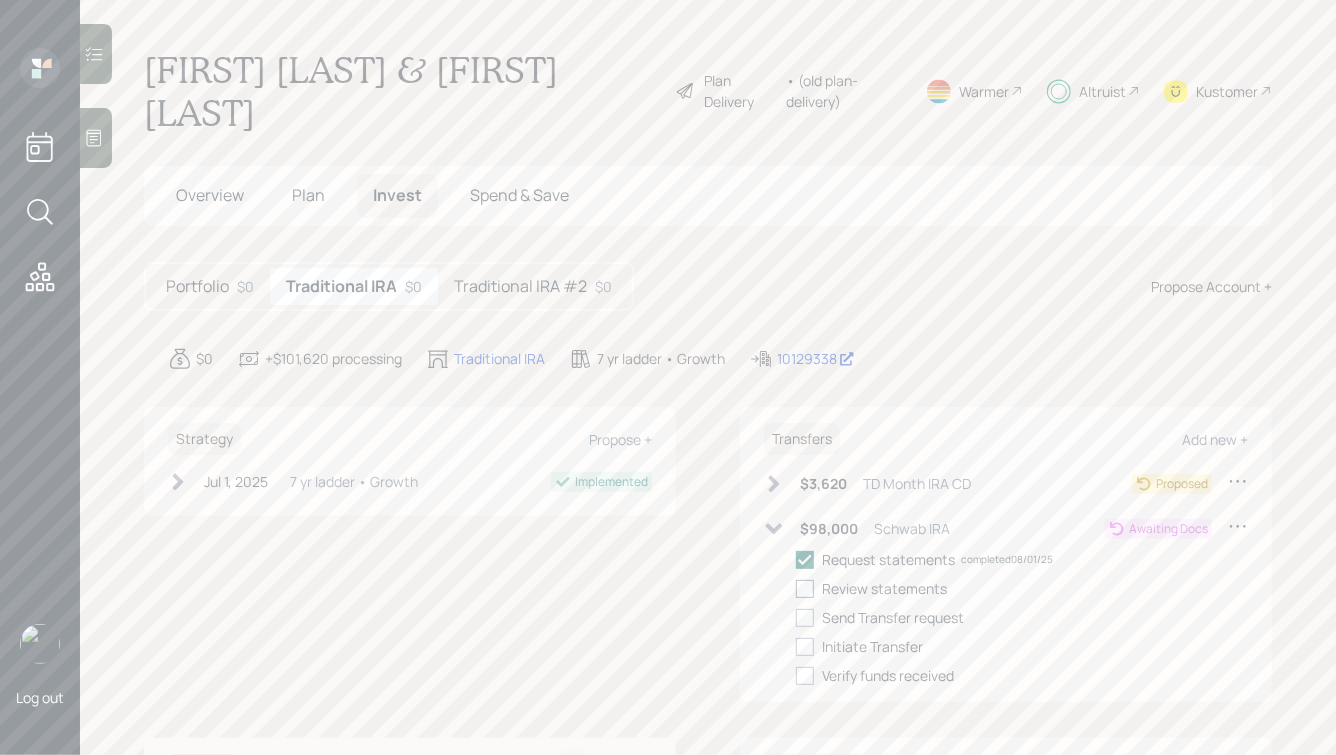 click at bounding box center (805, 589) 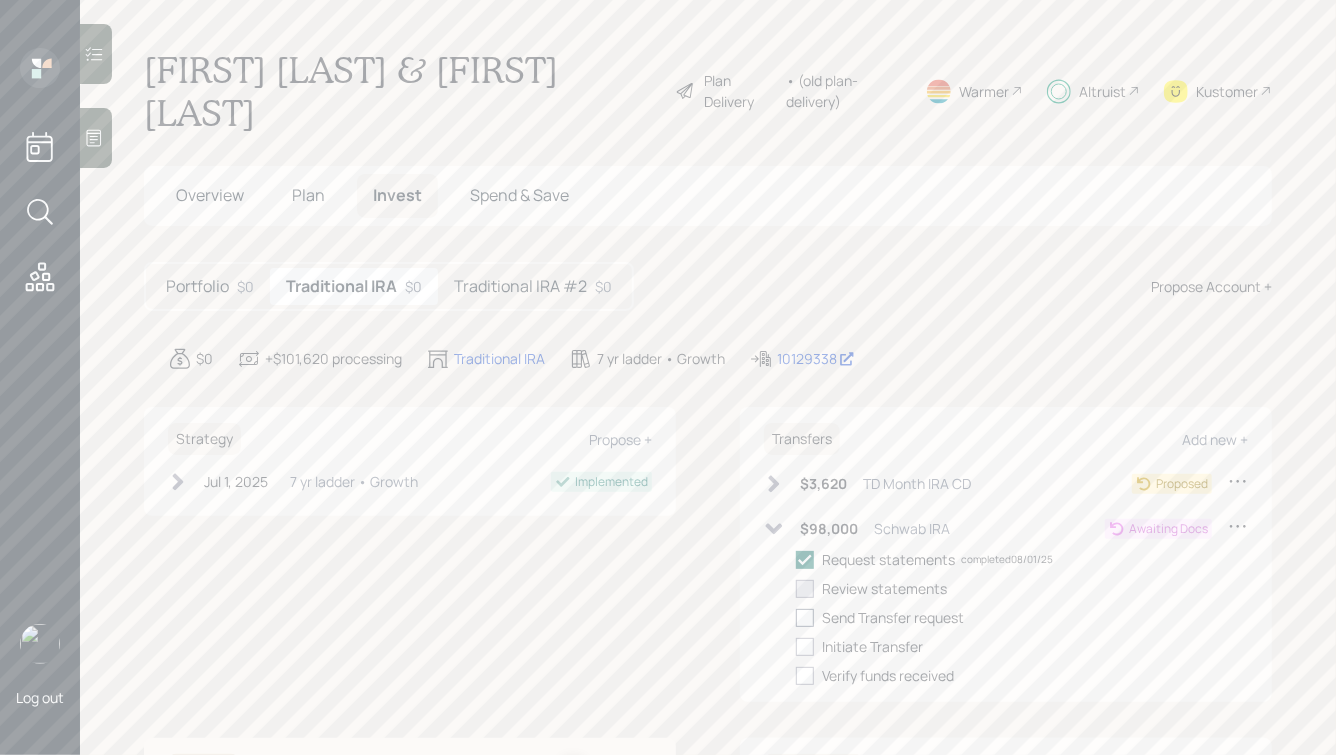 checkbox on "true" 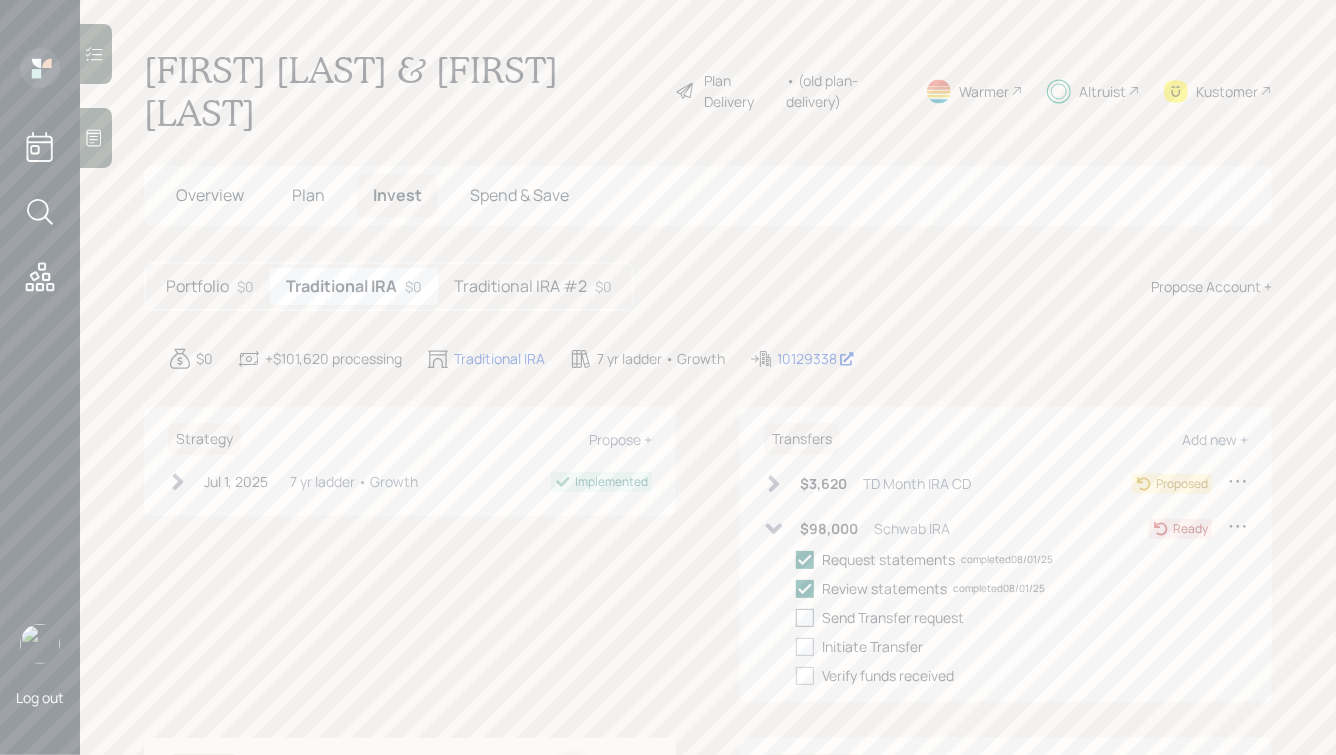 click at bounding box center [805, 618] 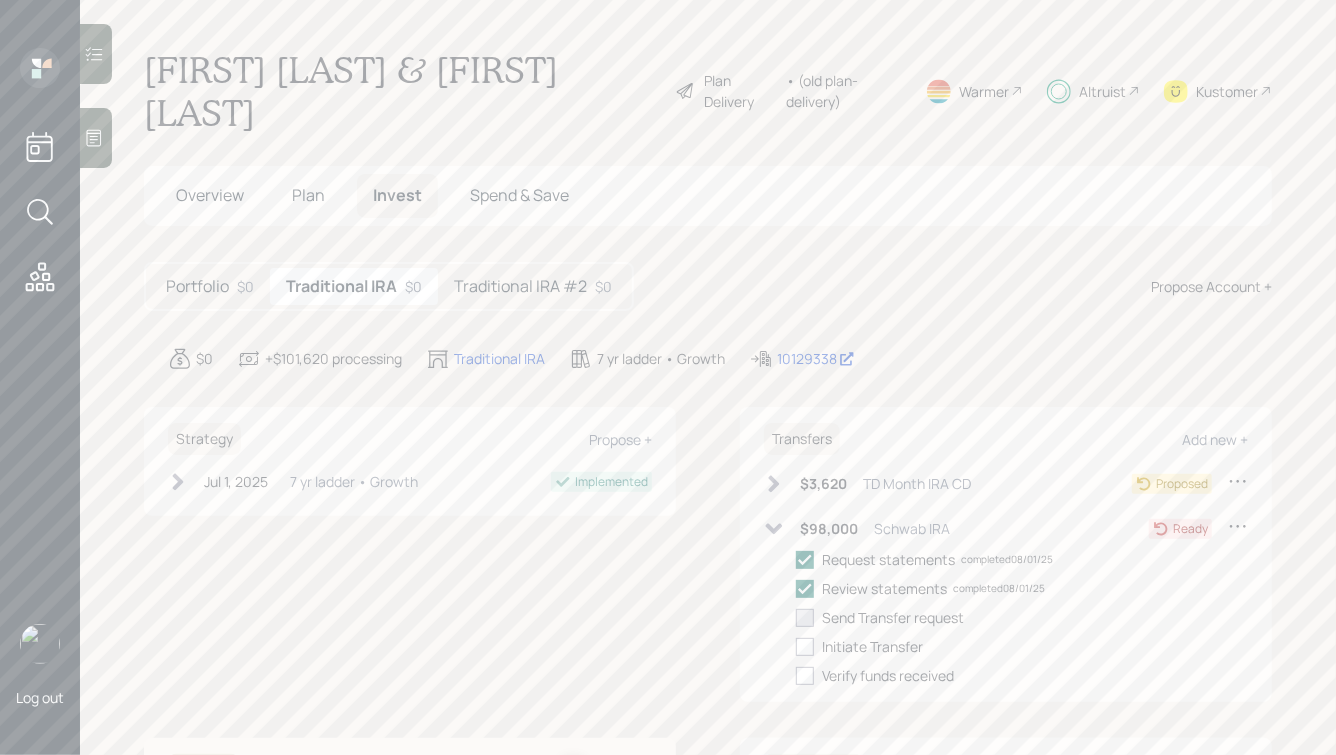 checkbox on "true" 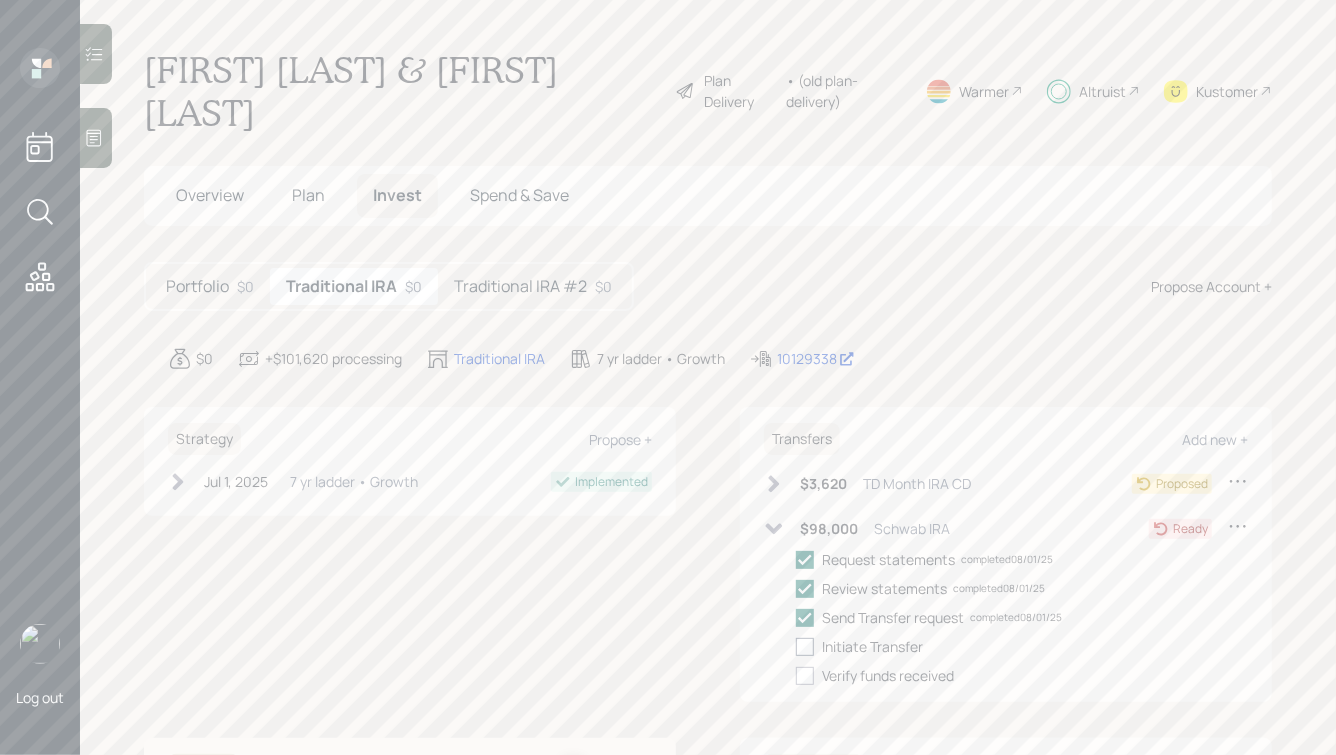 click at bounding box center (805, 647) 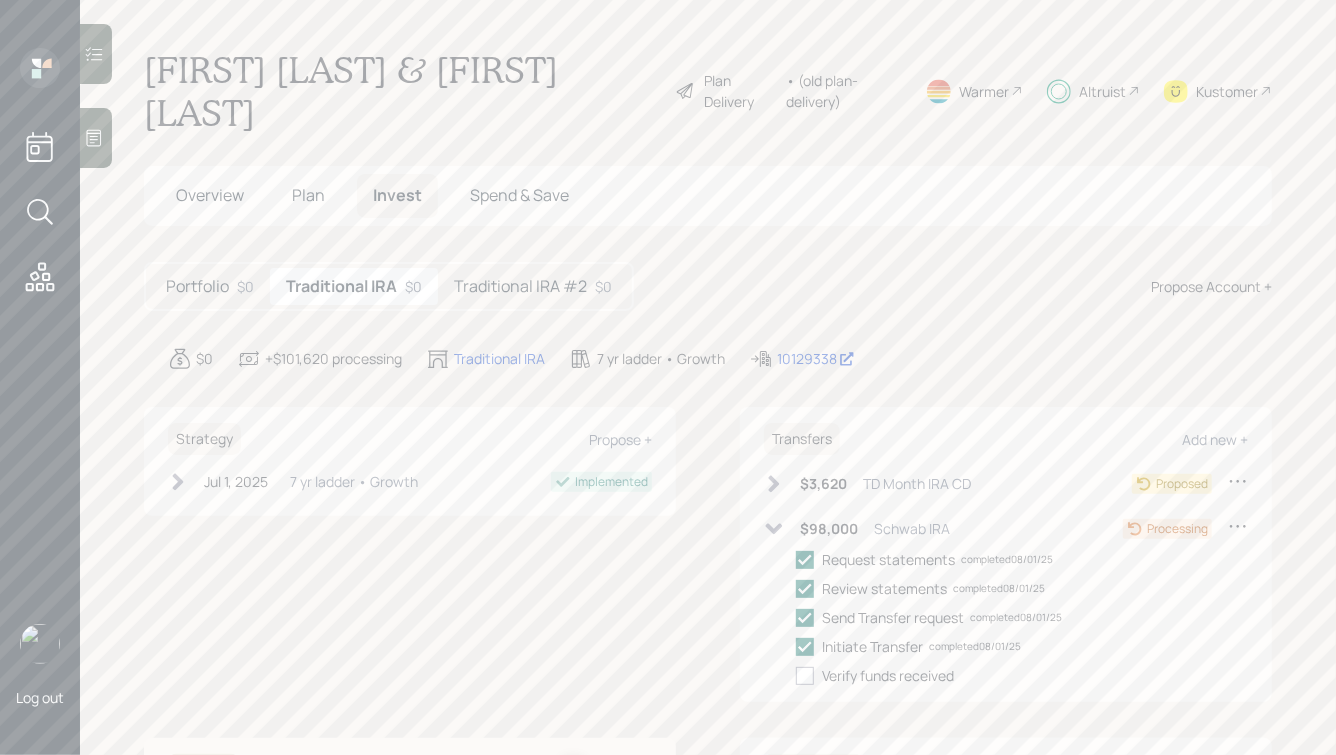 click 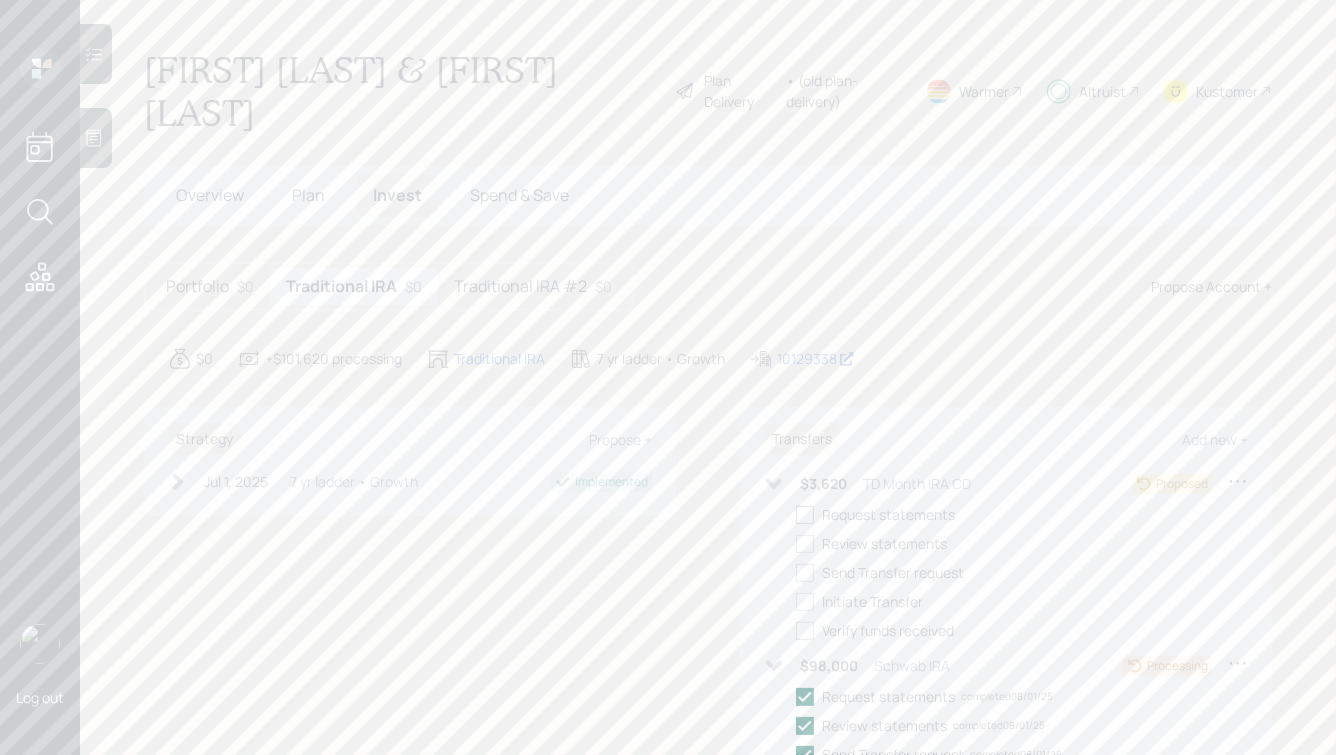 click at bounding box center [805, 515] 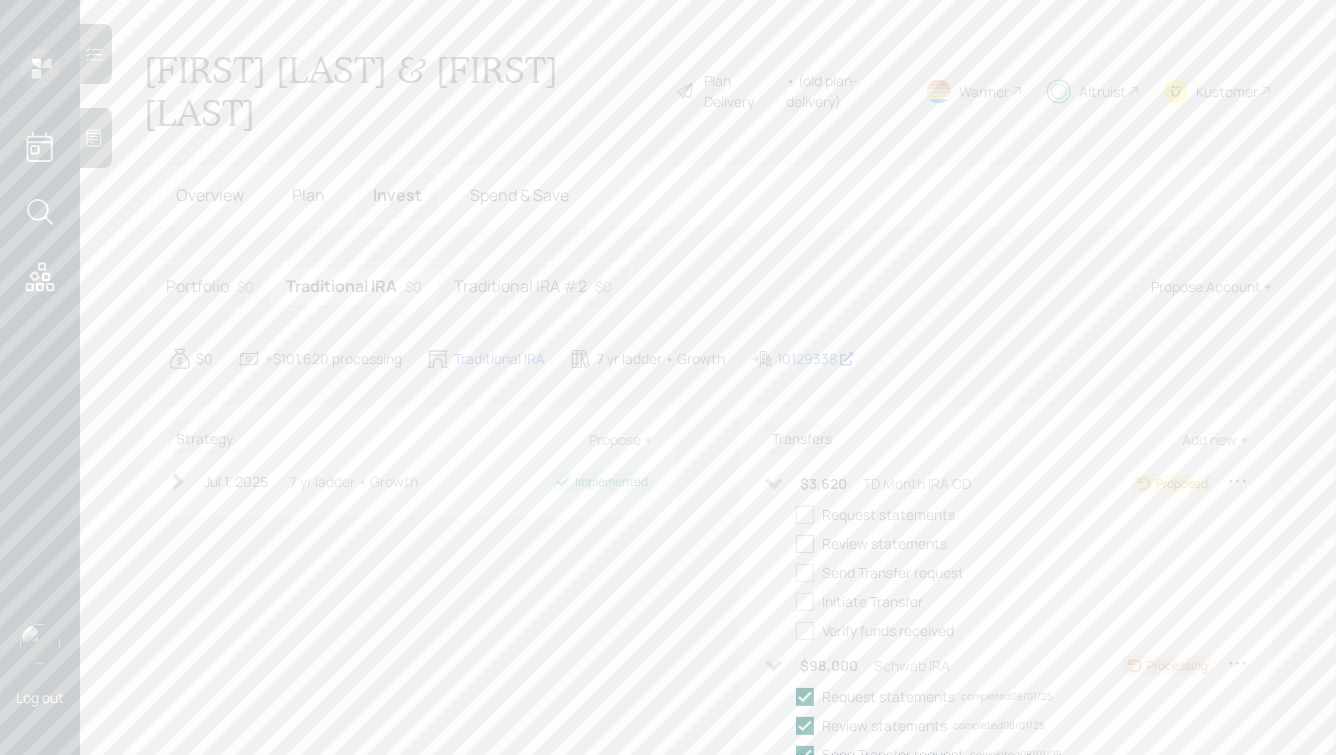 checkbox on "true" 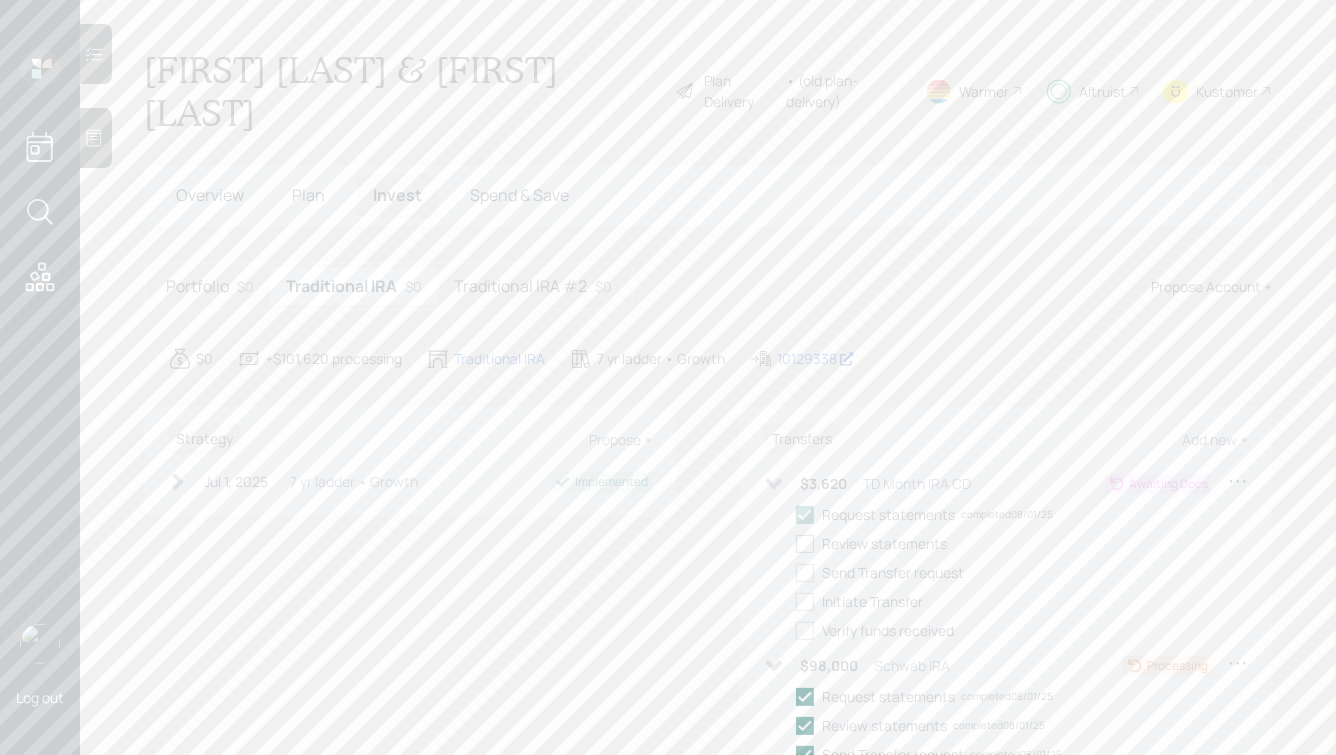 click at bounding box center [805, 544] 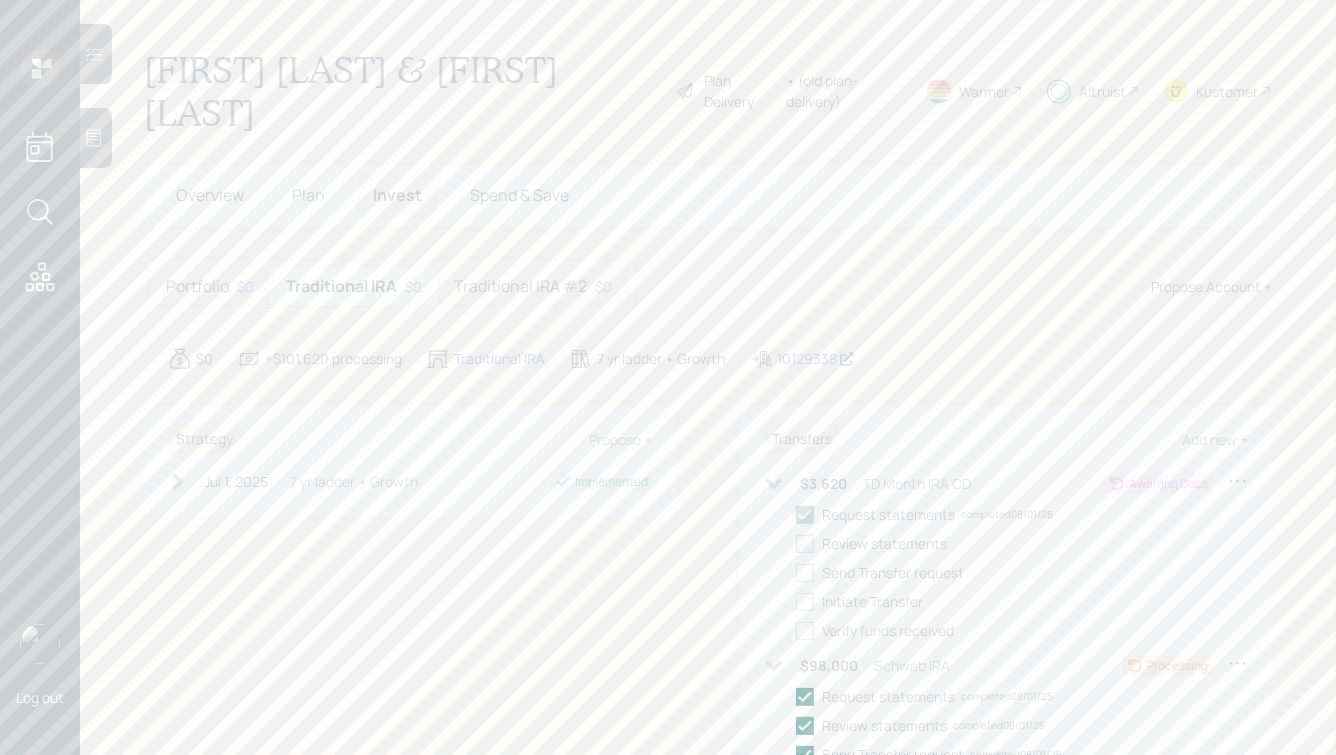 checkbox on "true" 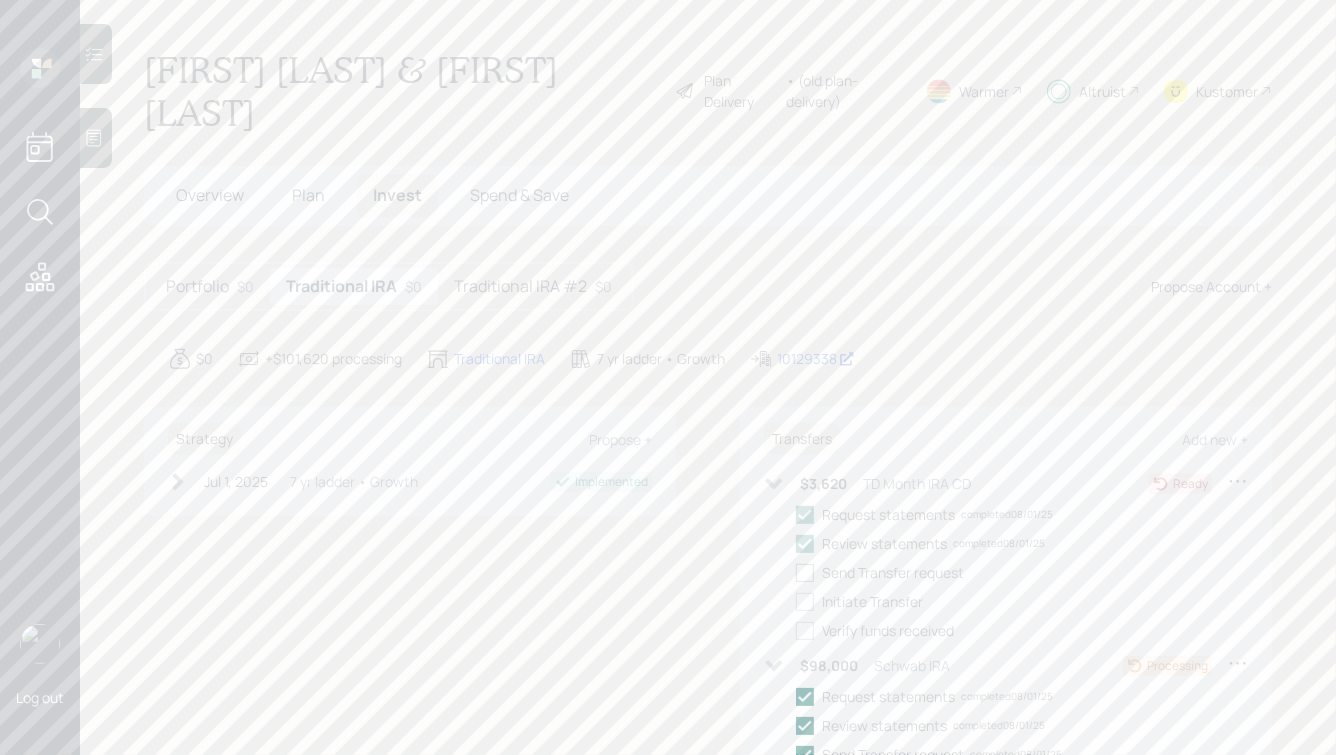 click at bounding box center [805, 573] 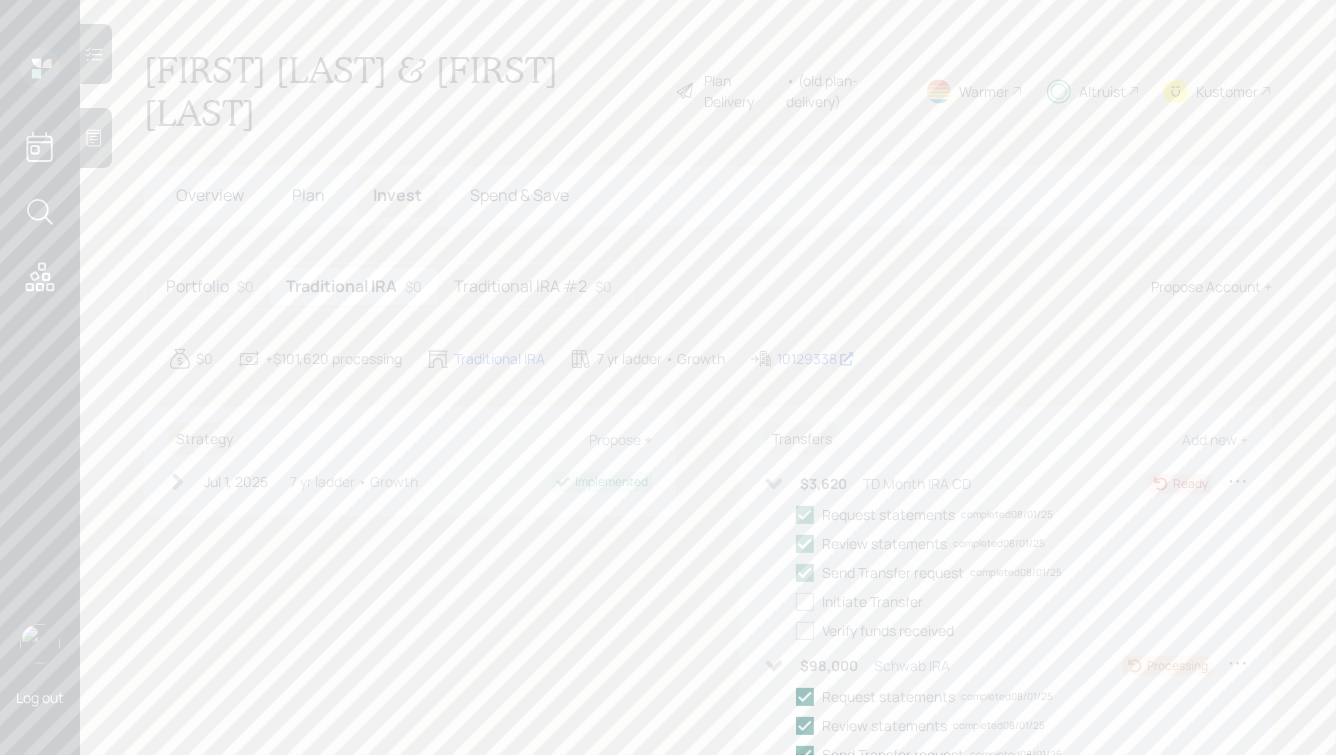 click on "Traditional IRA #2" at bounding box center [520, 286] 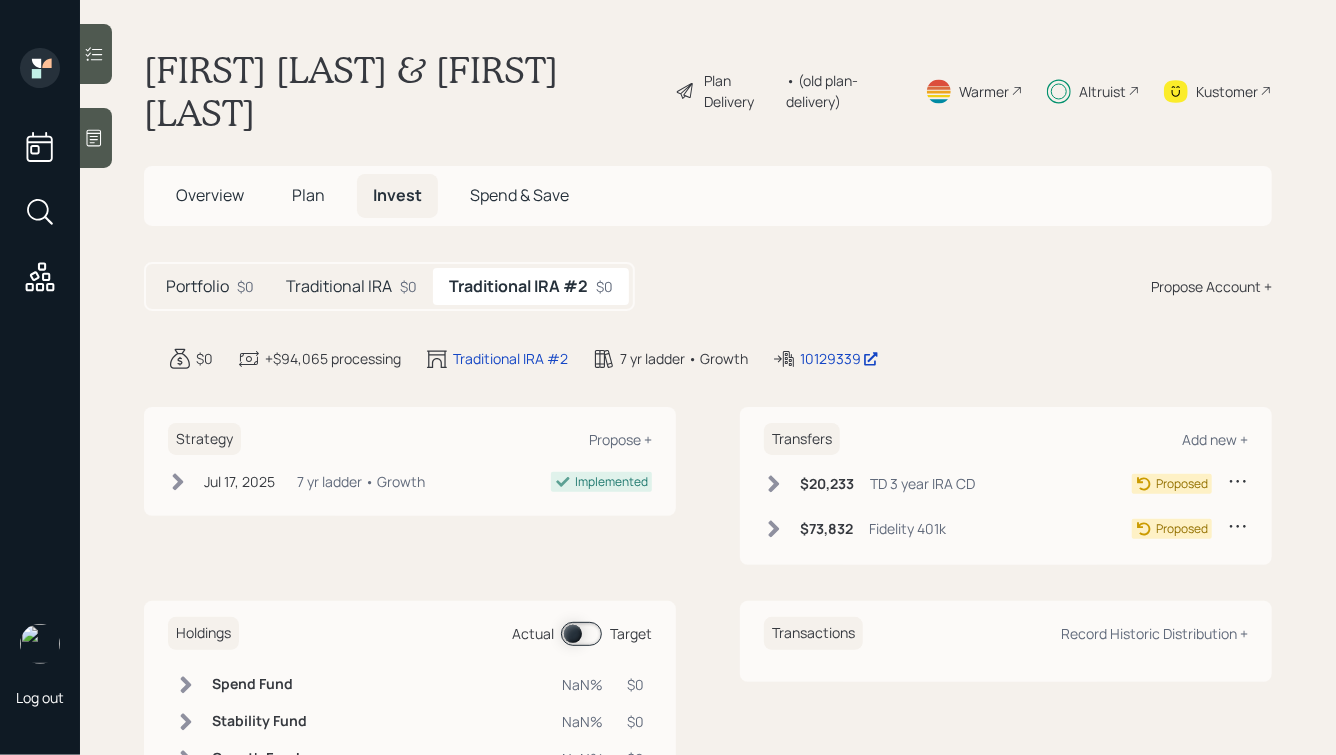 click 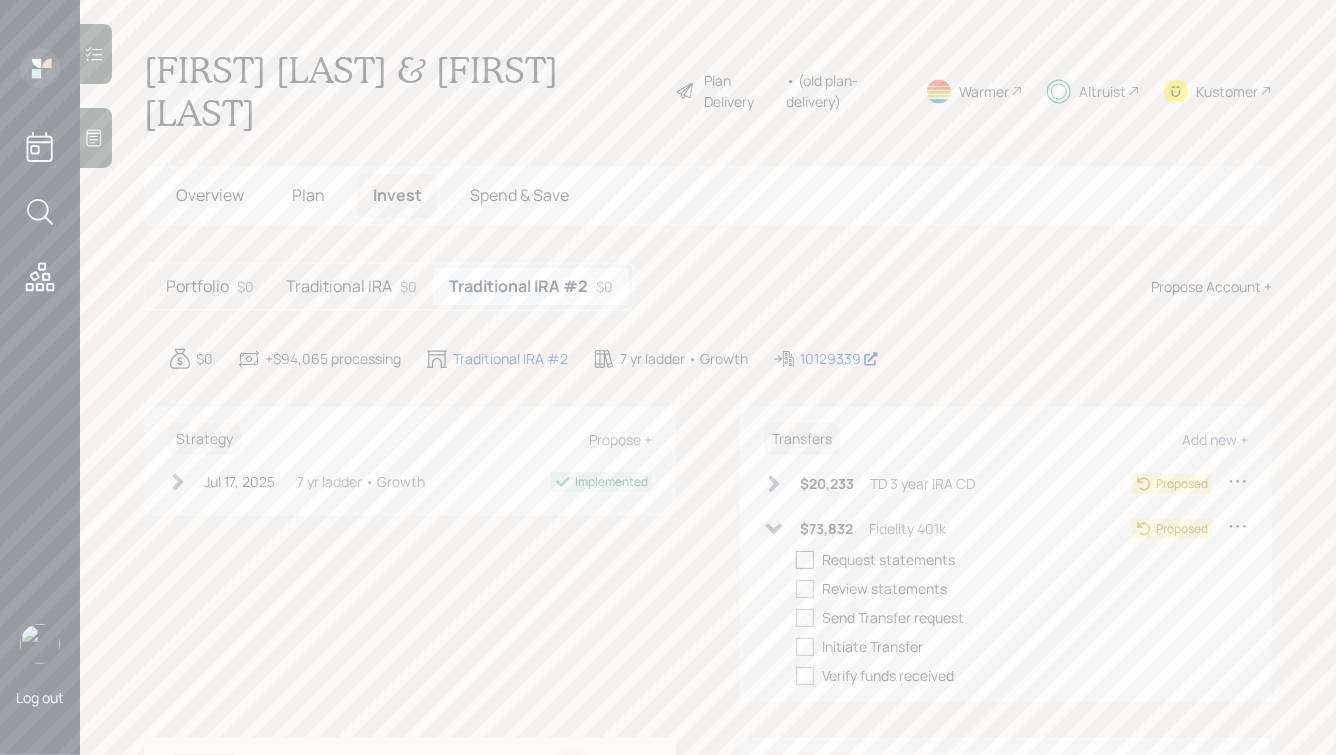 click at bounding box center [805, 560] 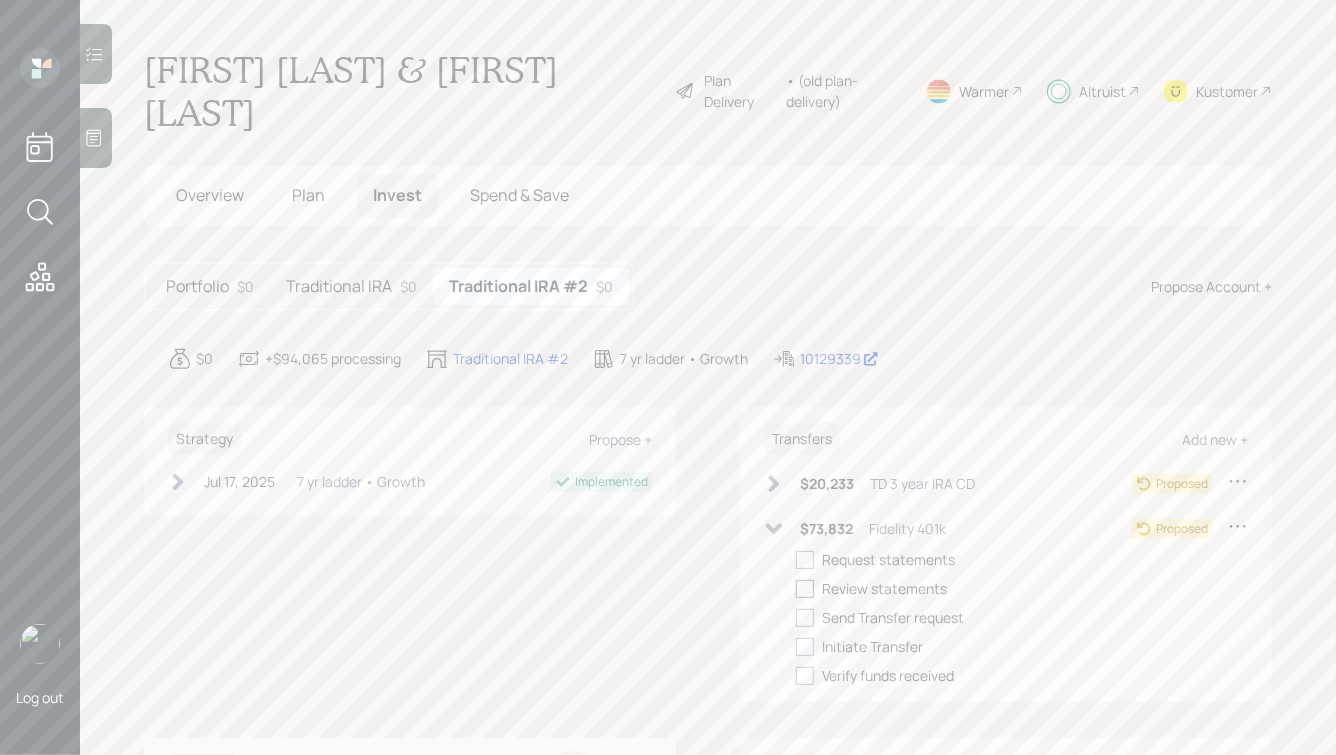 checkbox on "true" 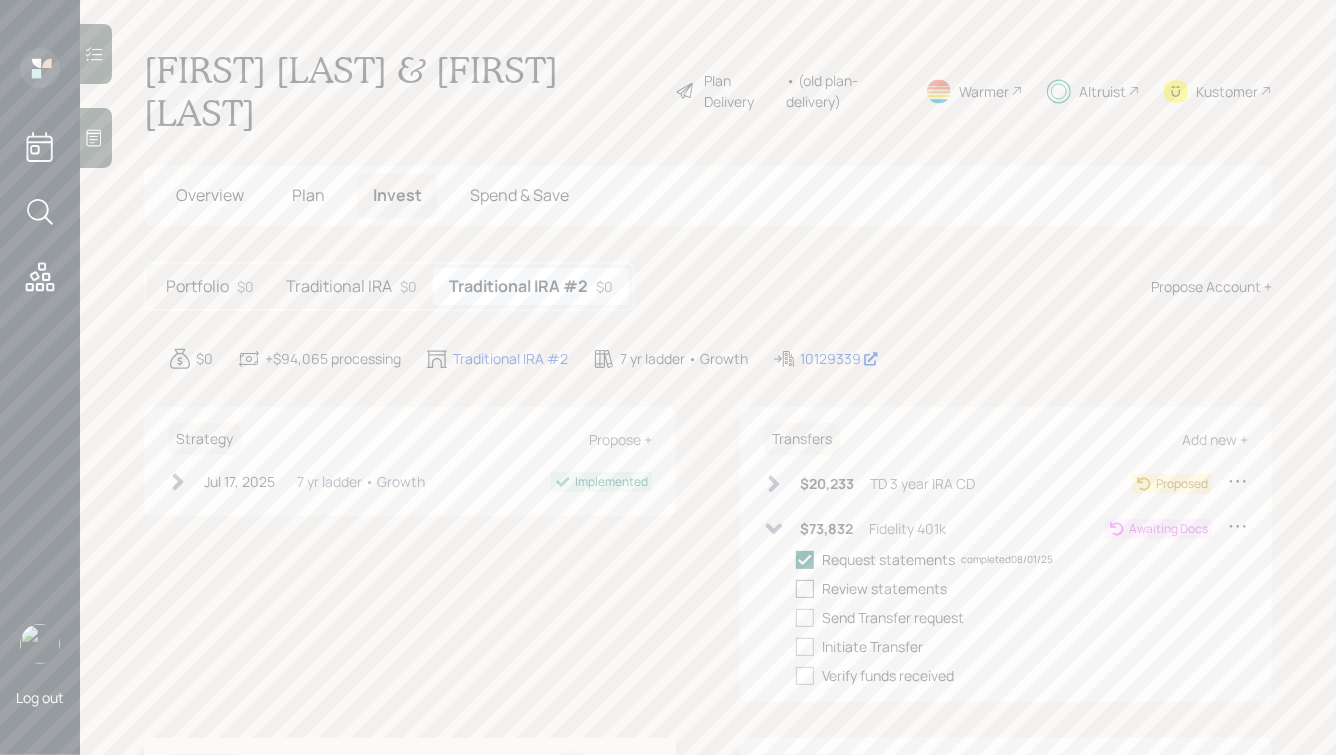 click at bounding box center [805, 589] 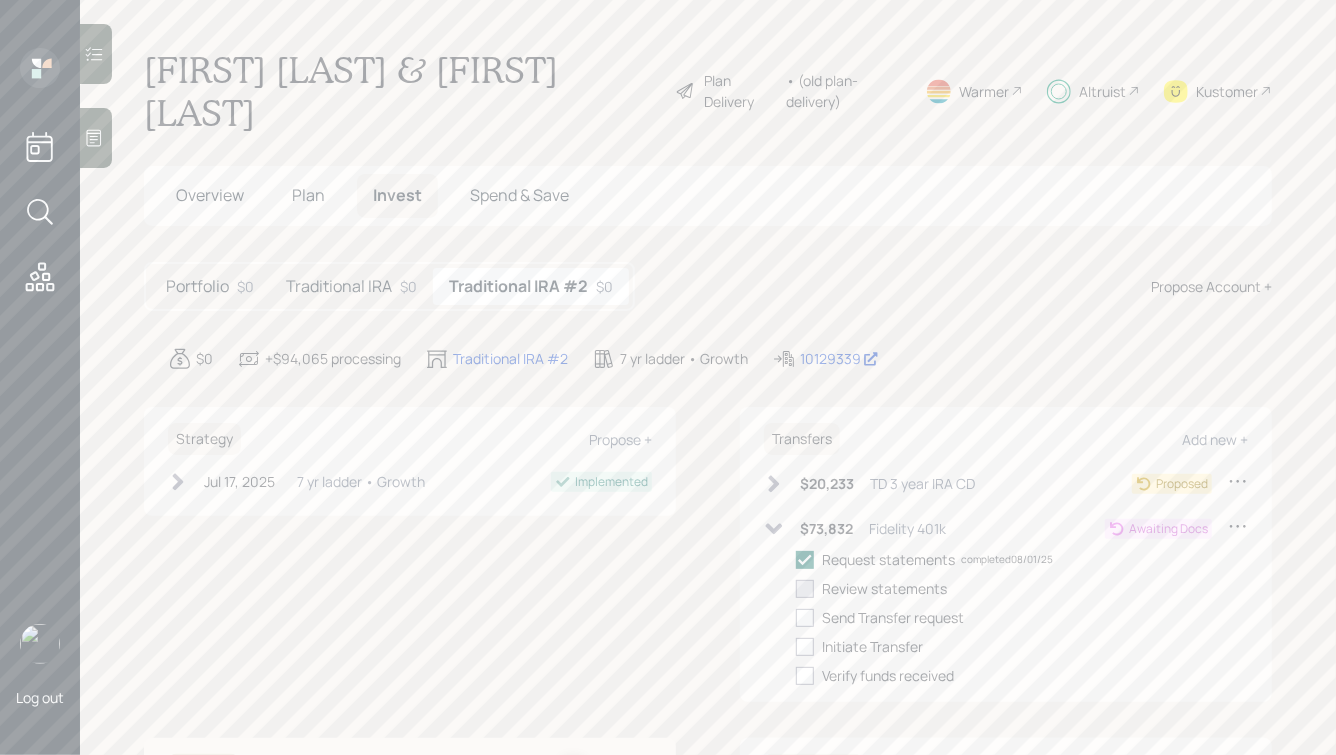 checkbox on "true" 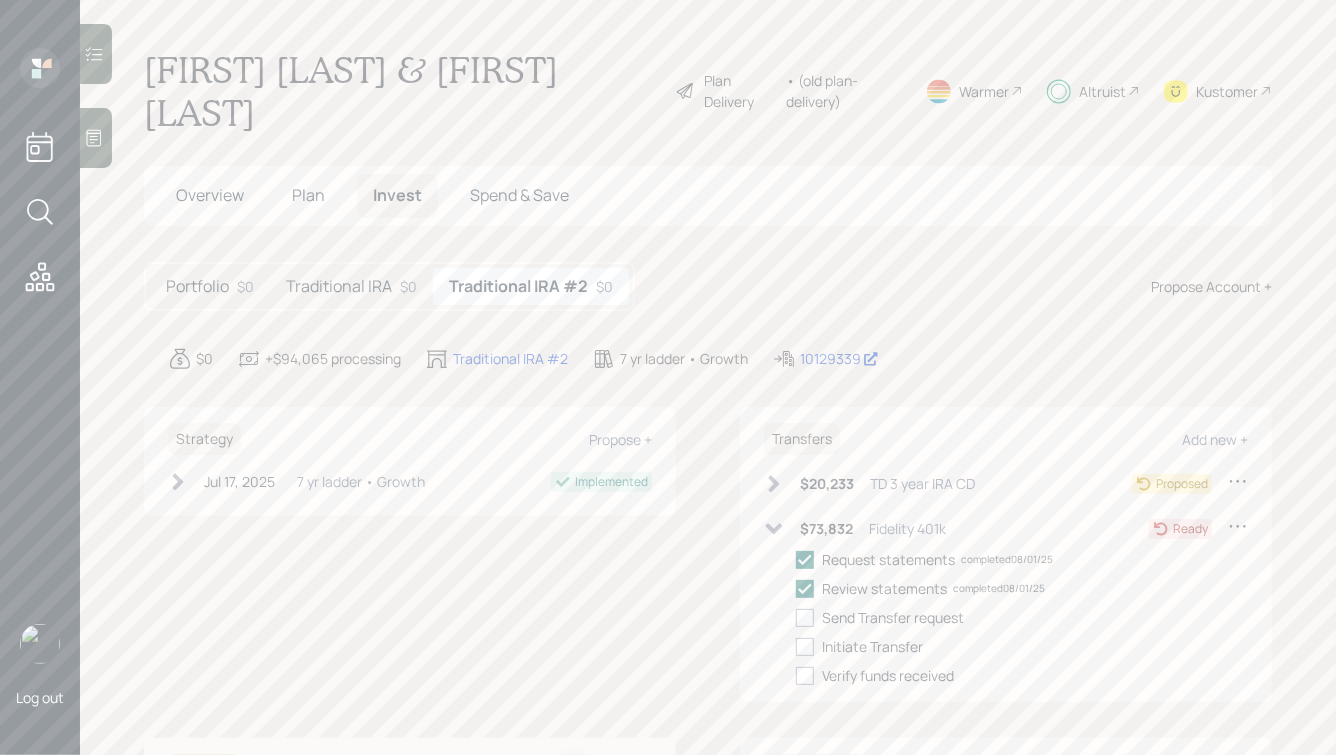 click 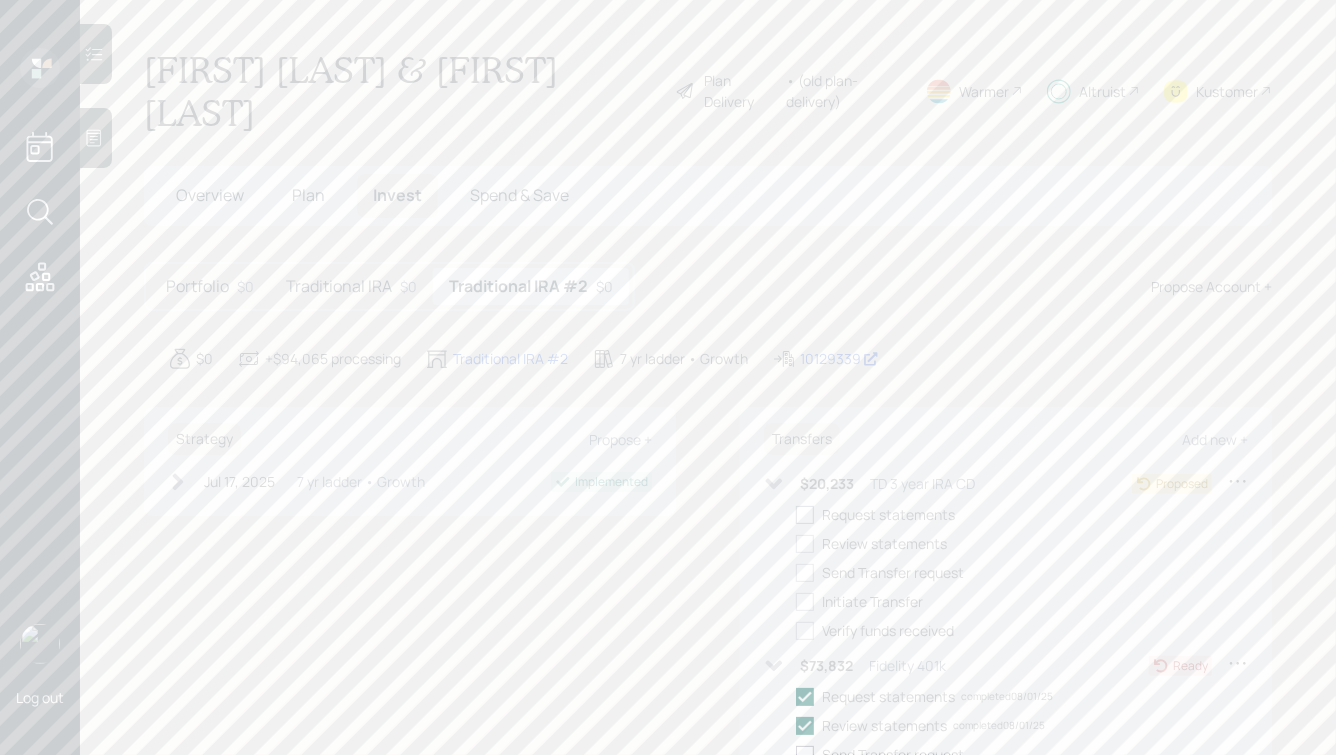click at bounding box center [805, 515] 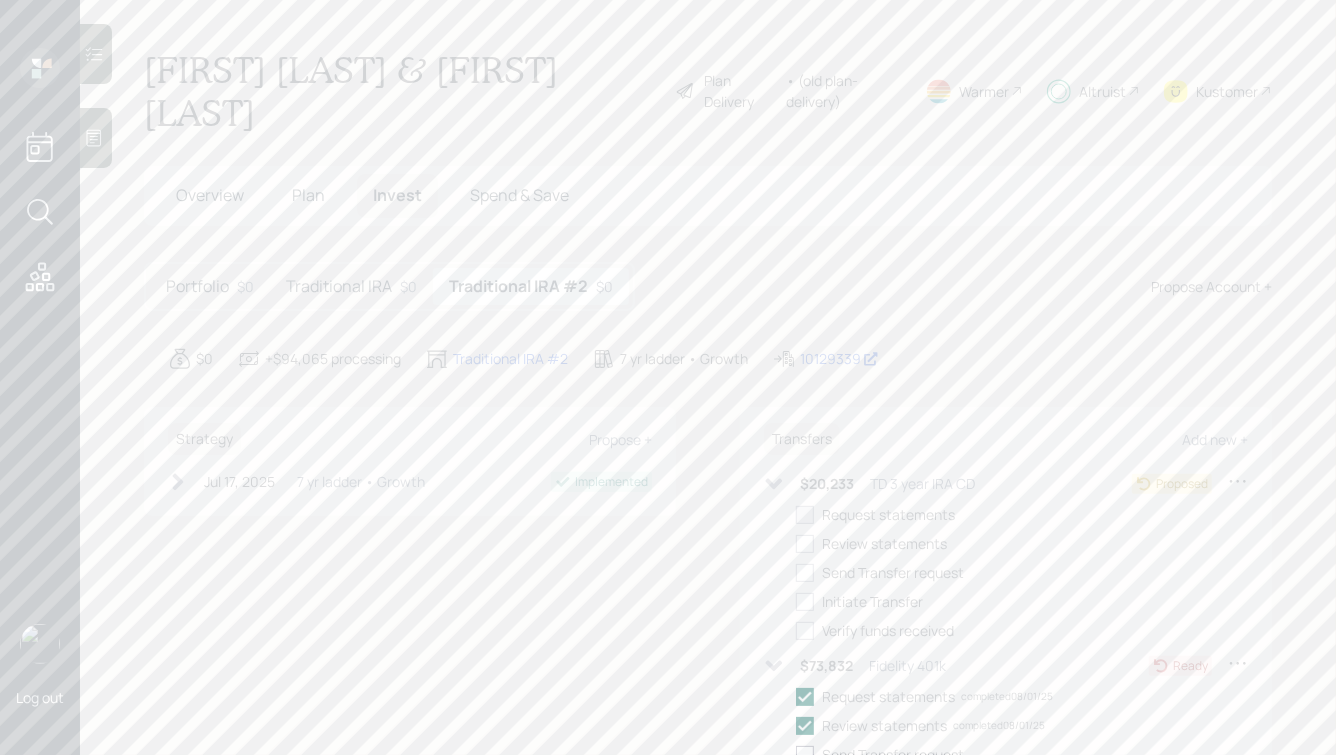 checkbox on "true" 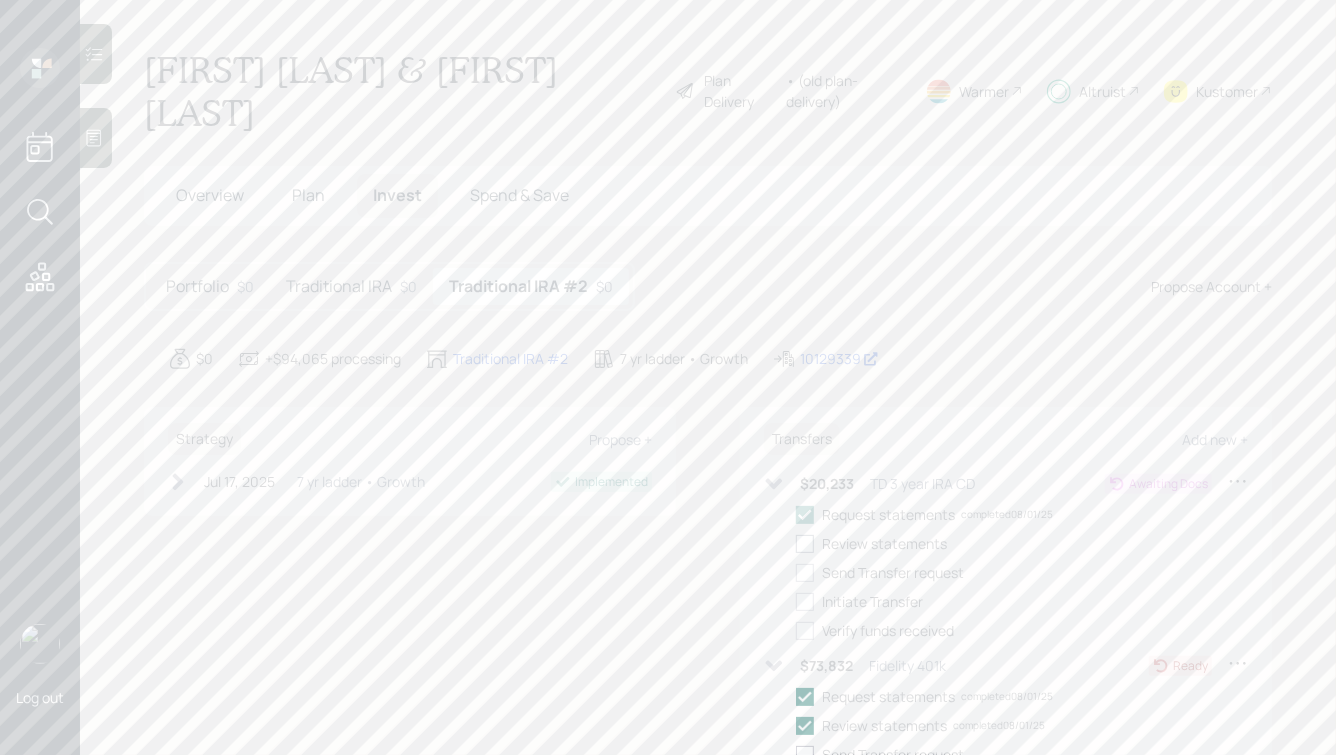 click at bounding box center (805, 544) 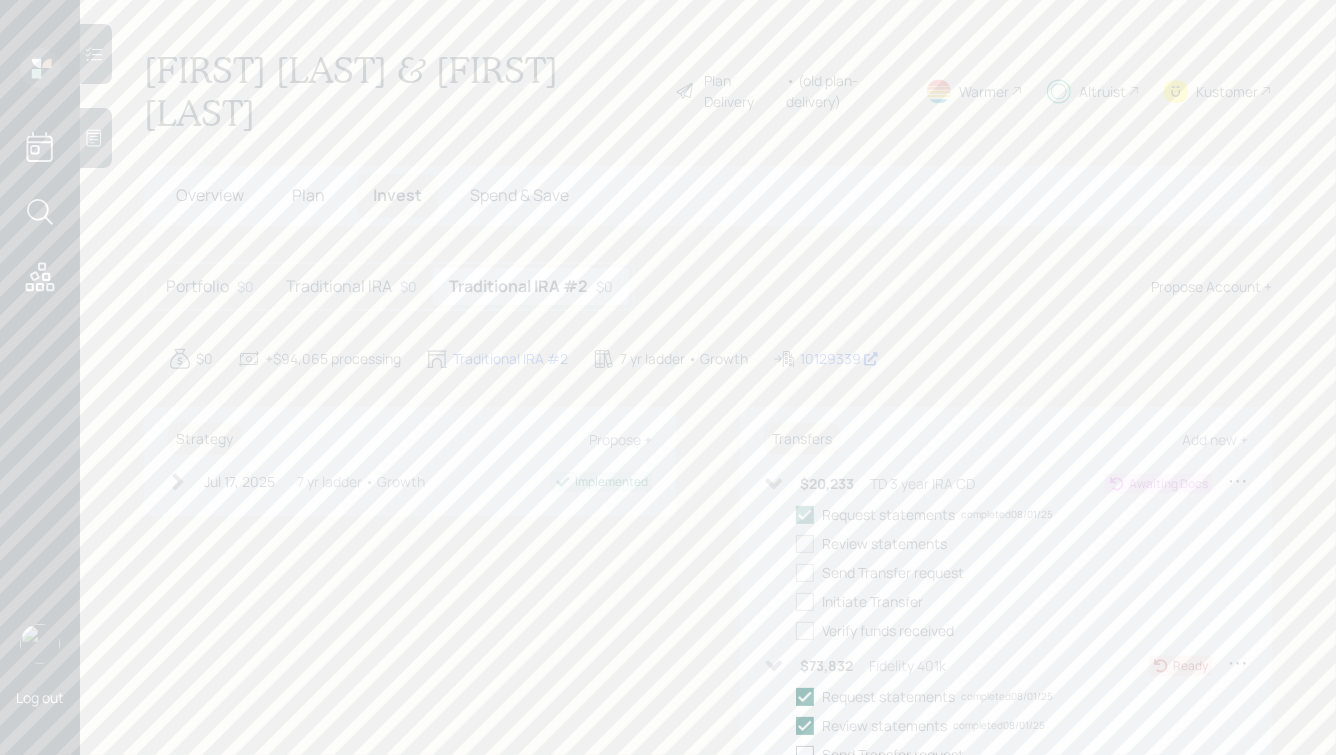 checkbox on "true" 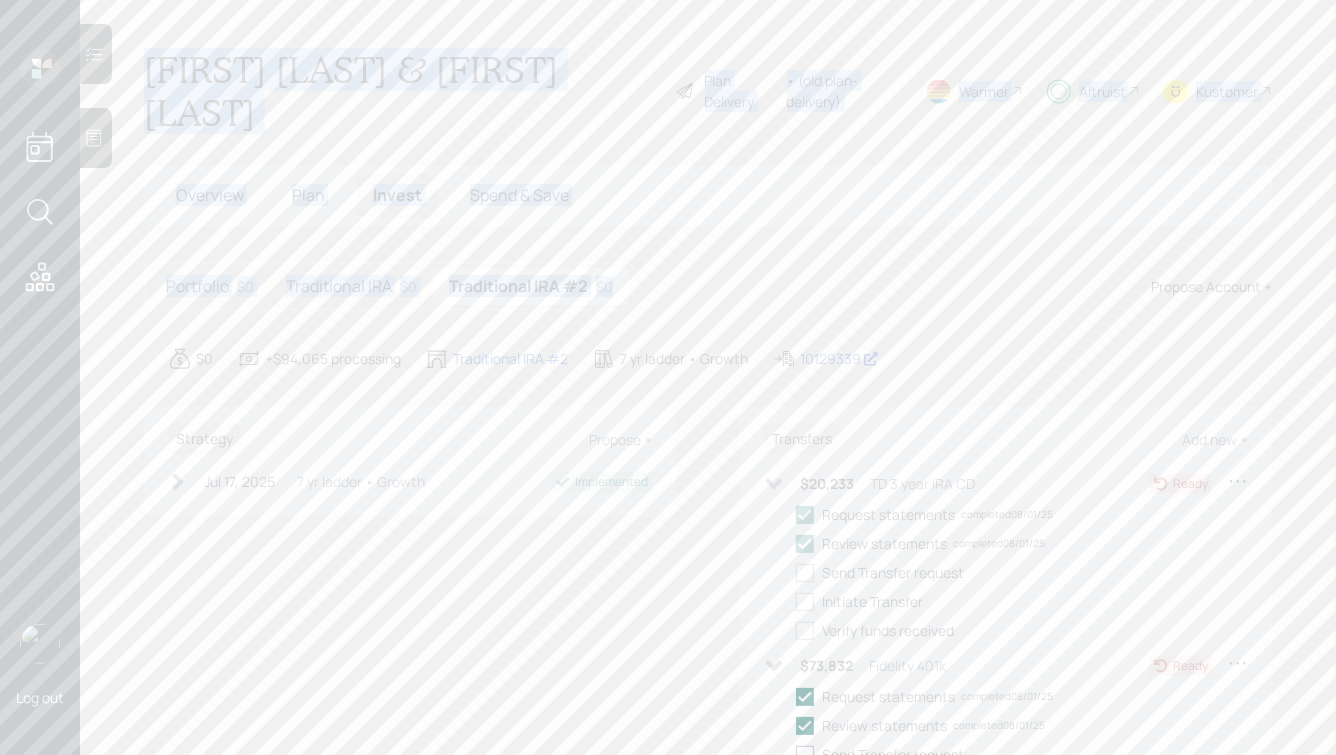 drag, startPoint x: 721, startPoint y: 306, endPoint x: 257, endPoint y: -9, distance: 560.8217 